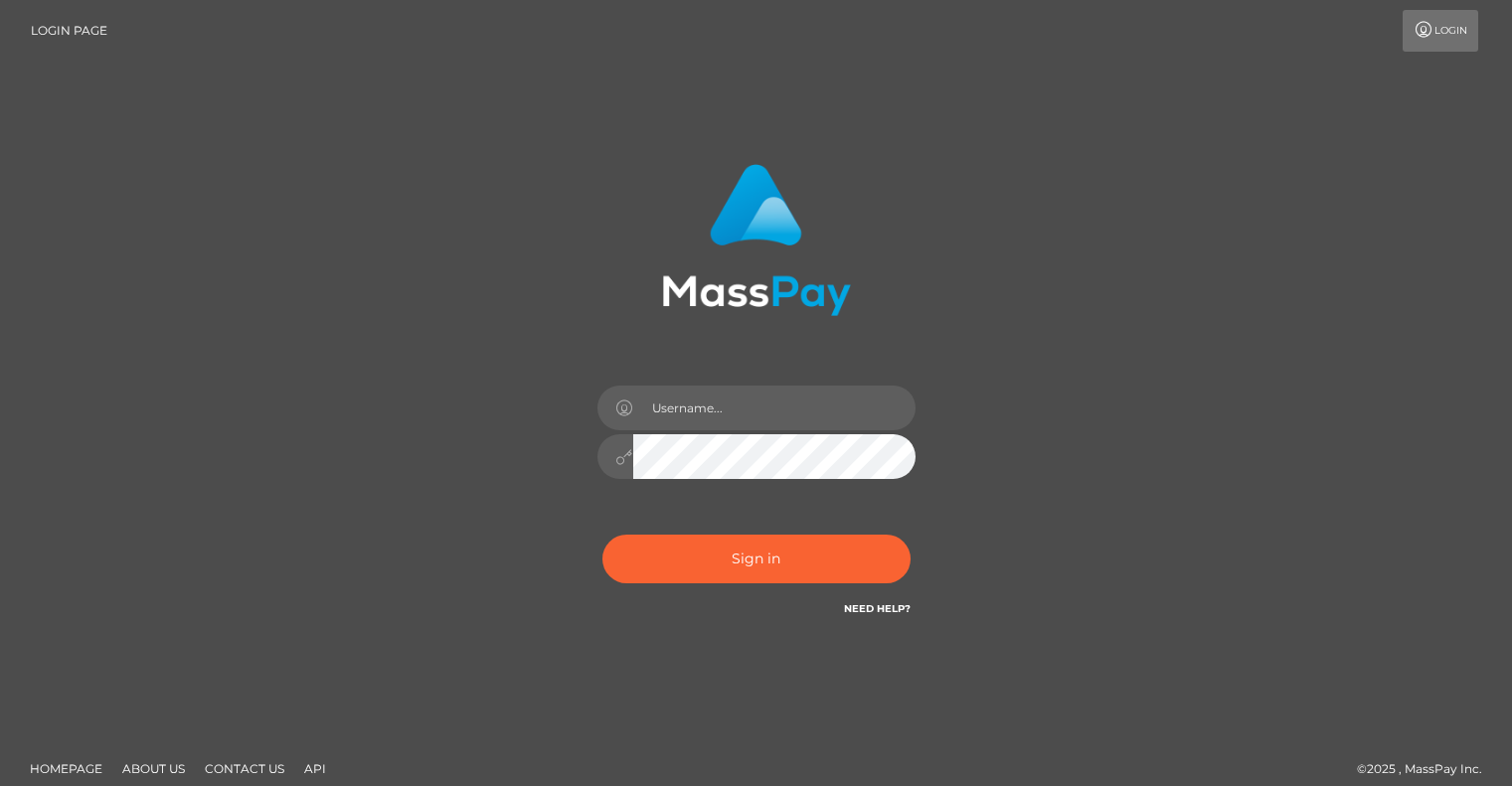 scroll, scrollTop: 0, scrollLeft: 0, axis: both 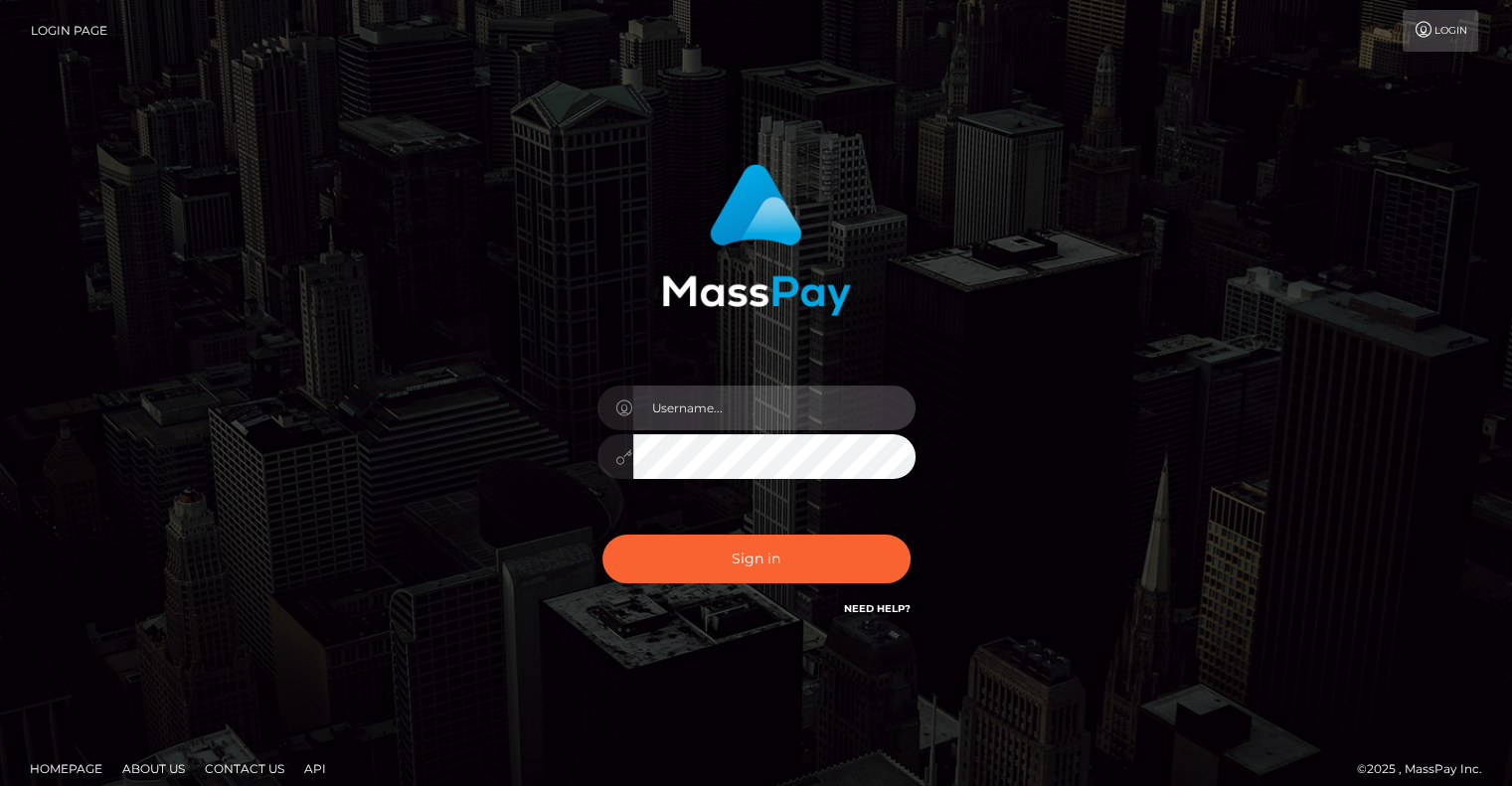 click at bounding box center [774, 407] 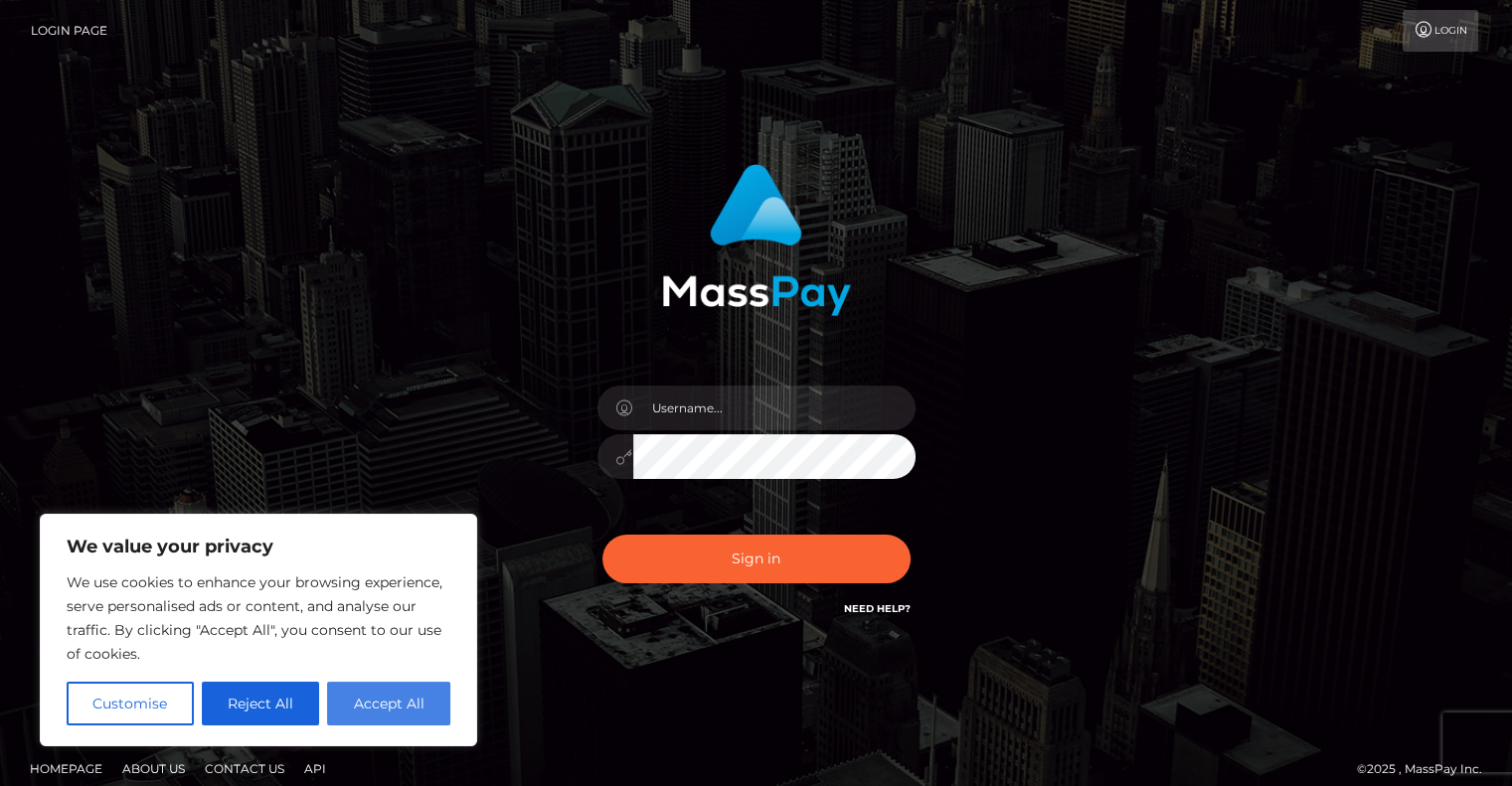 click on "Accept All" at bounding box center (389, 704) 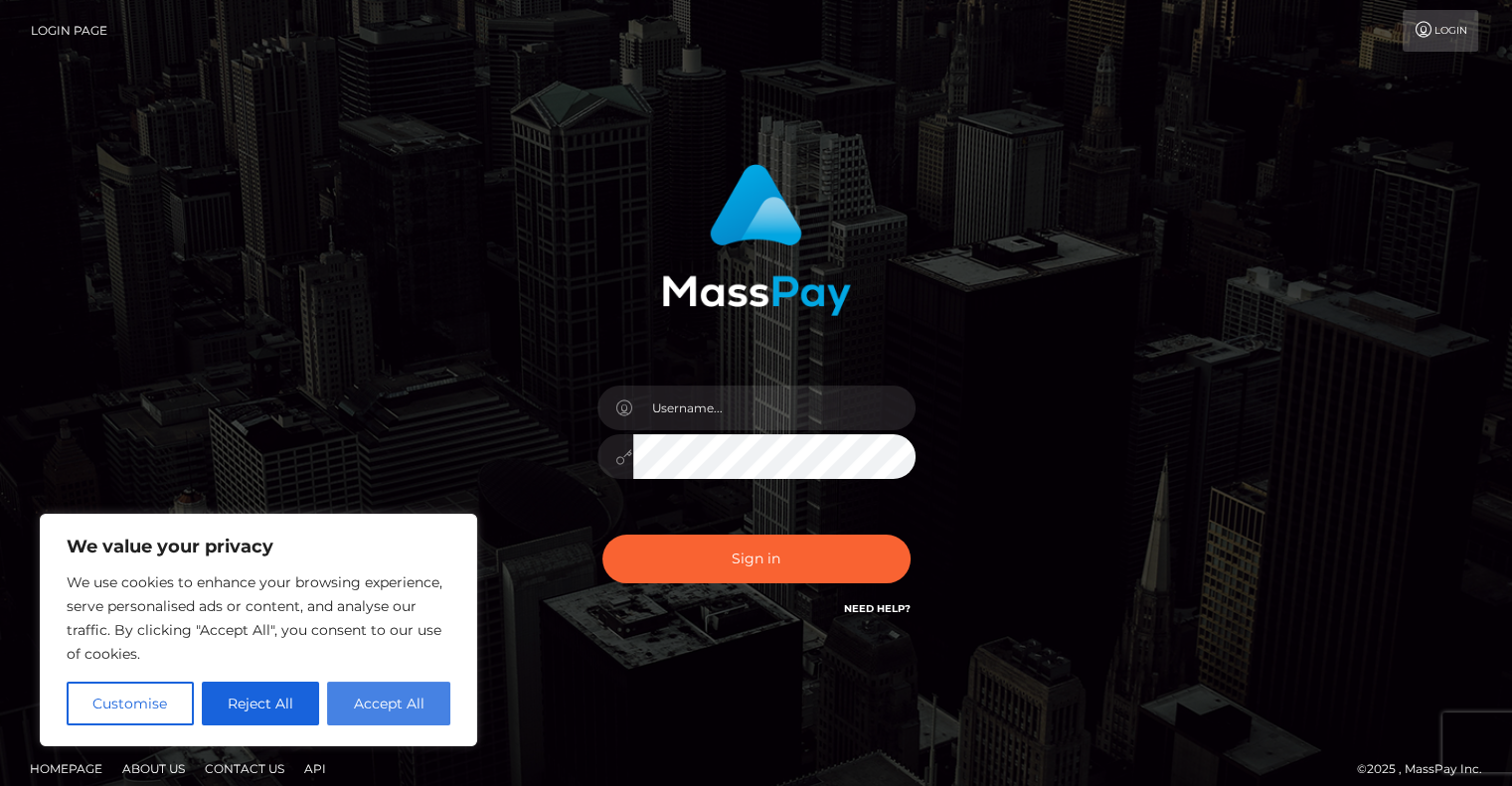 checkbox on "true" 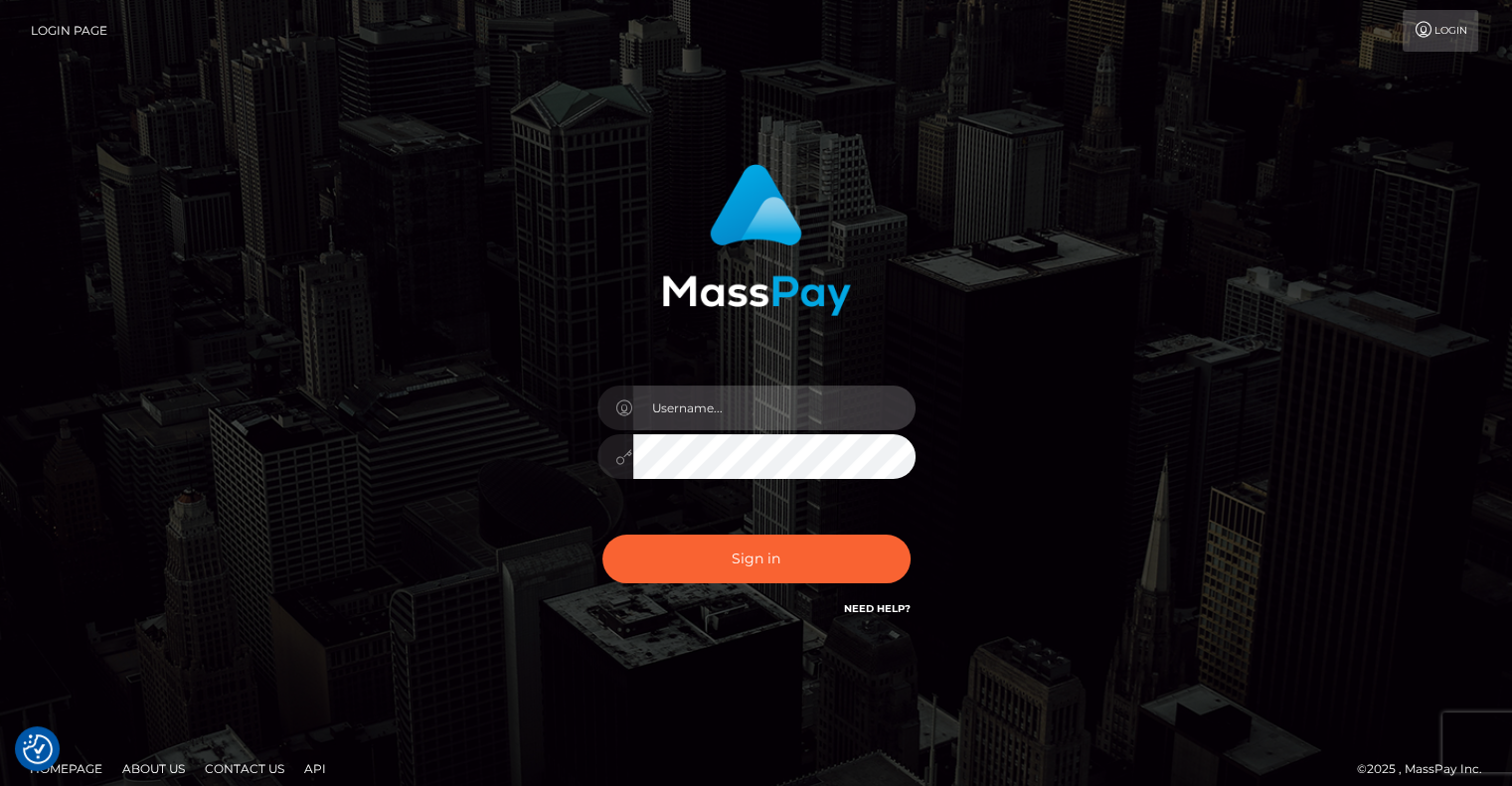 click at bounding box center (774, 407) 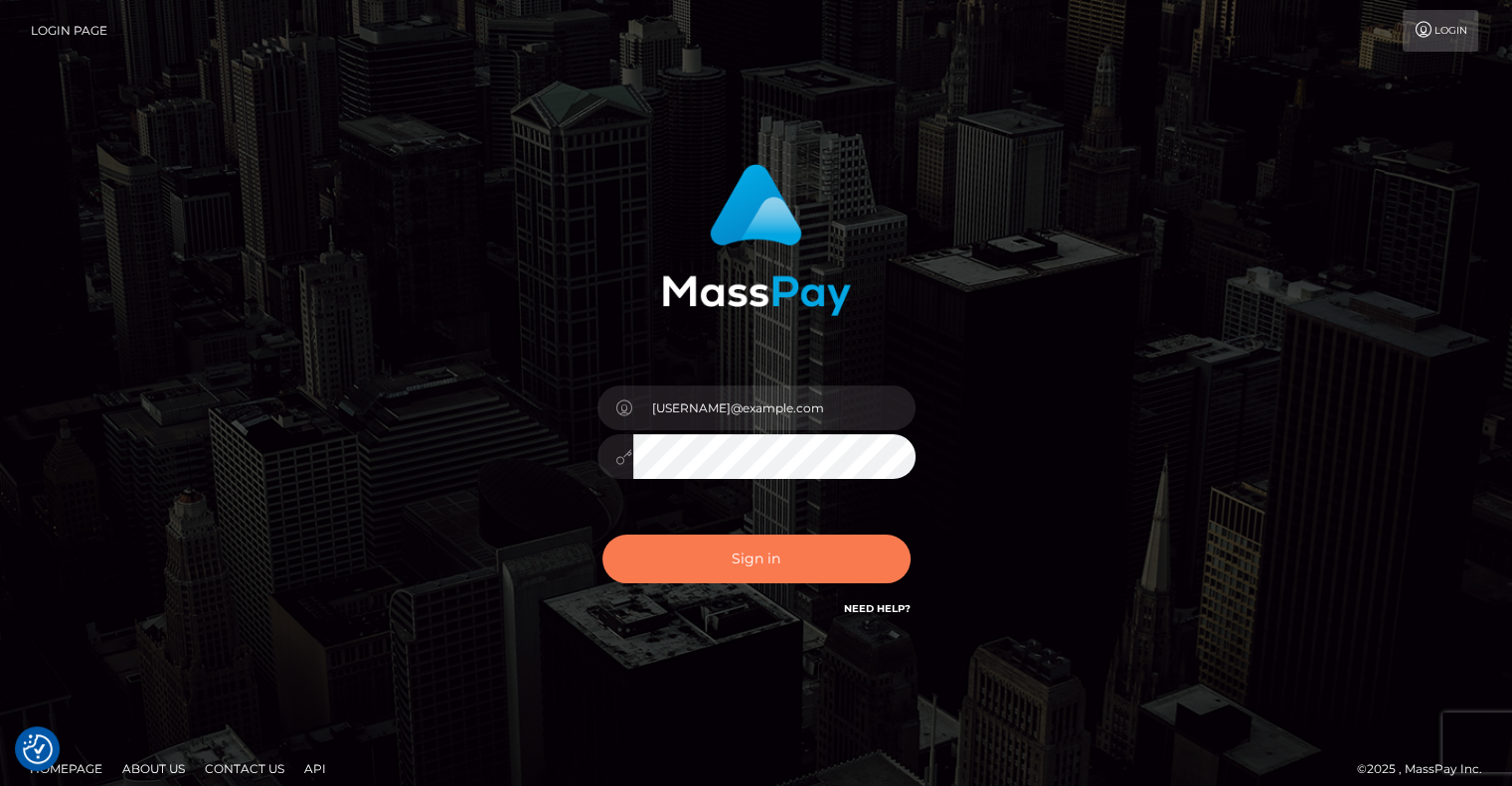 click on "Sign in" at bounding box center (756, 558) 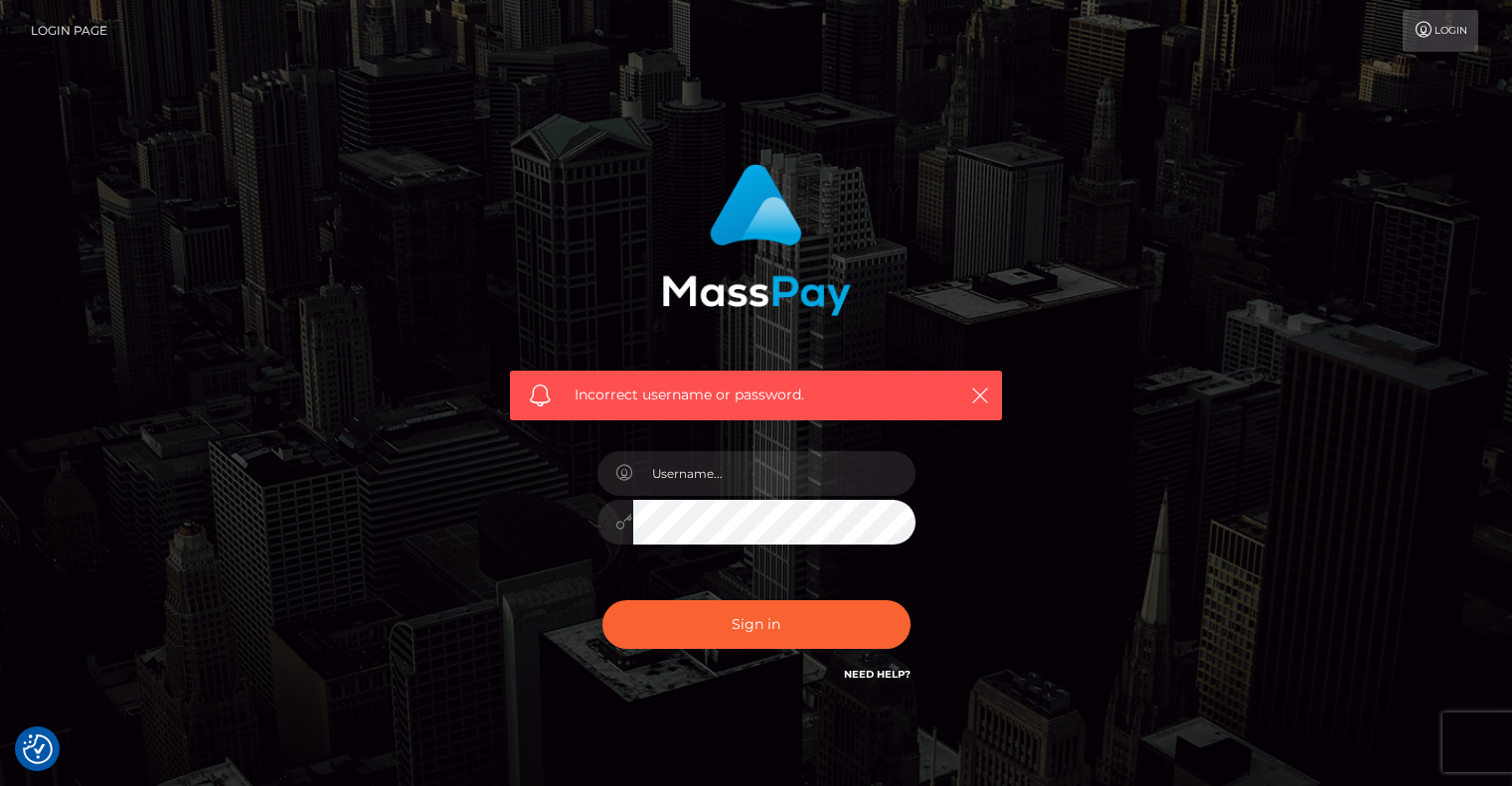 scroll, scrollTop: 0, scrollLeft: 0, axis: both 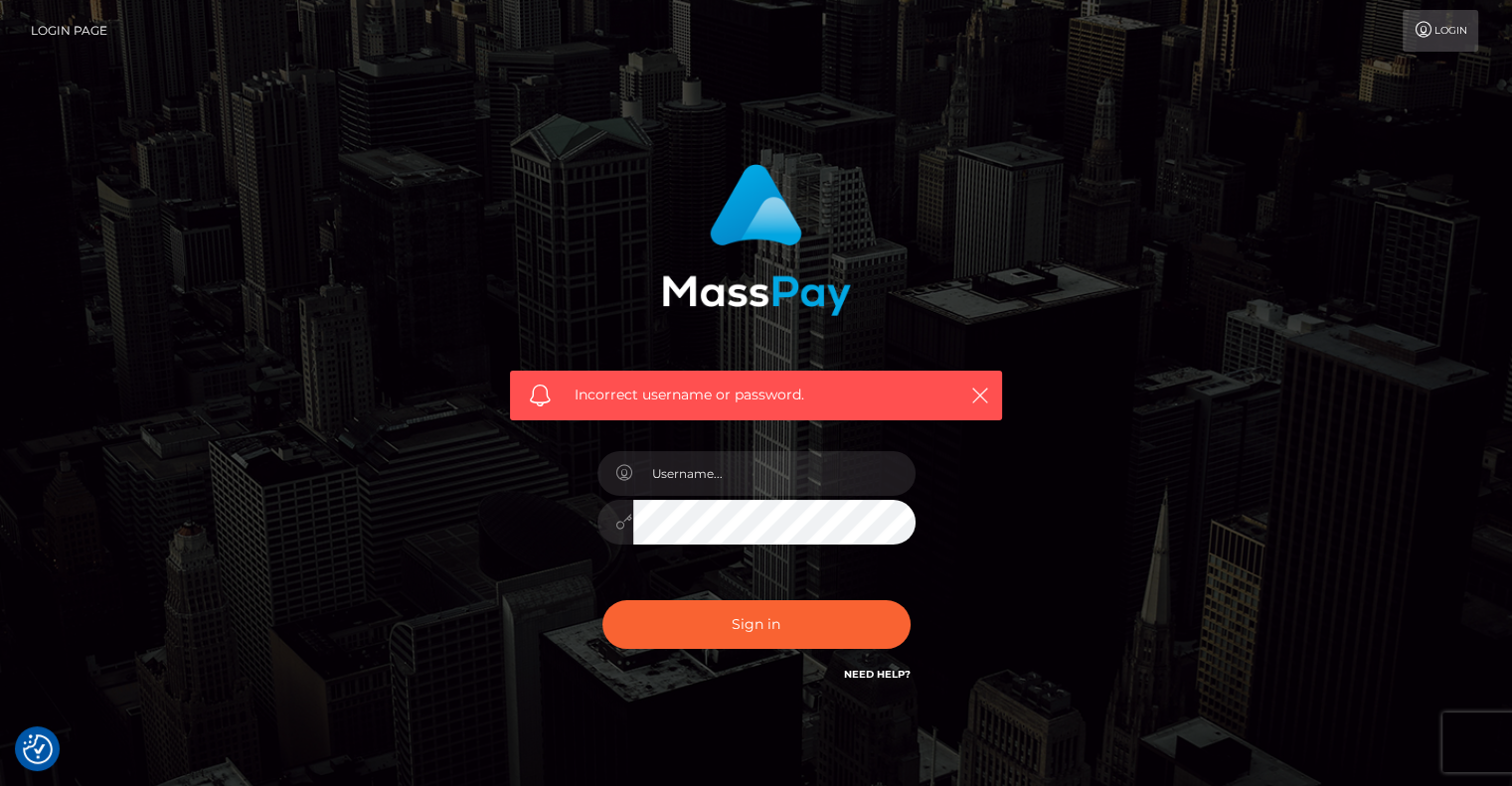 click on "Login" at bounding box center [1440, 31] 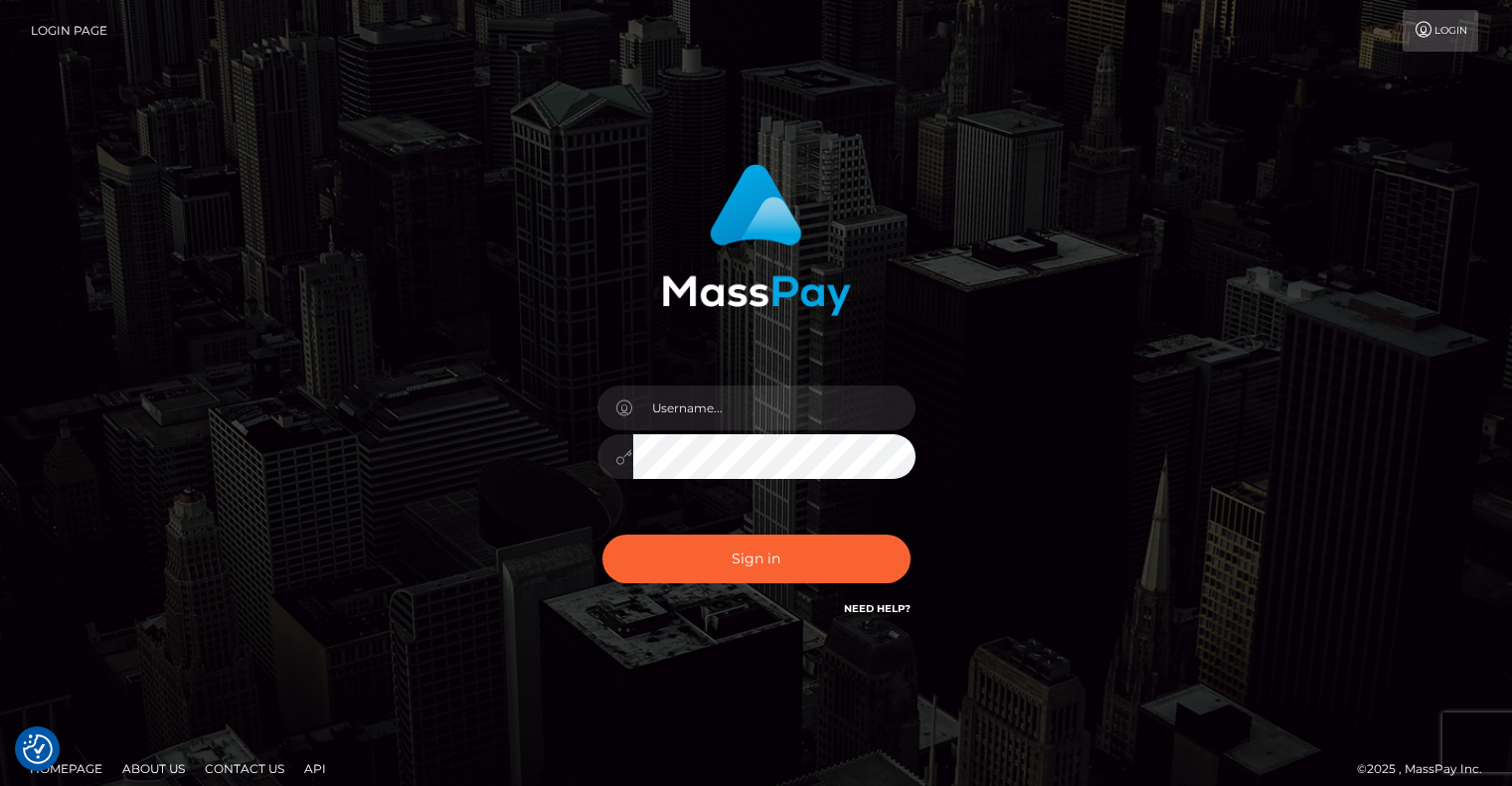 scroll, scrollTop: 0, scrollLeft: 0, axis: both 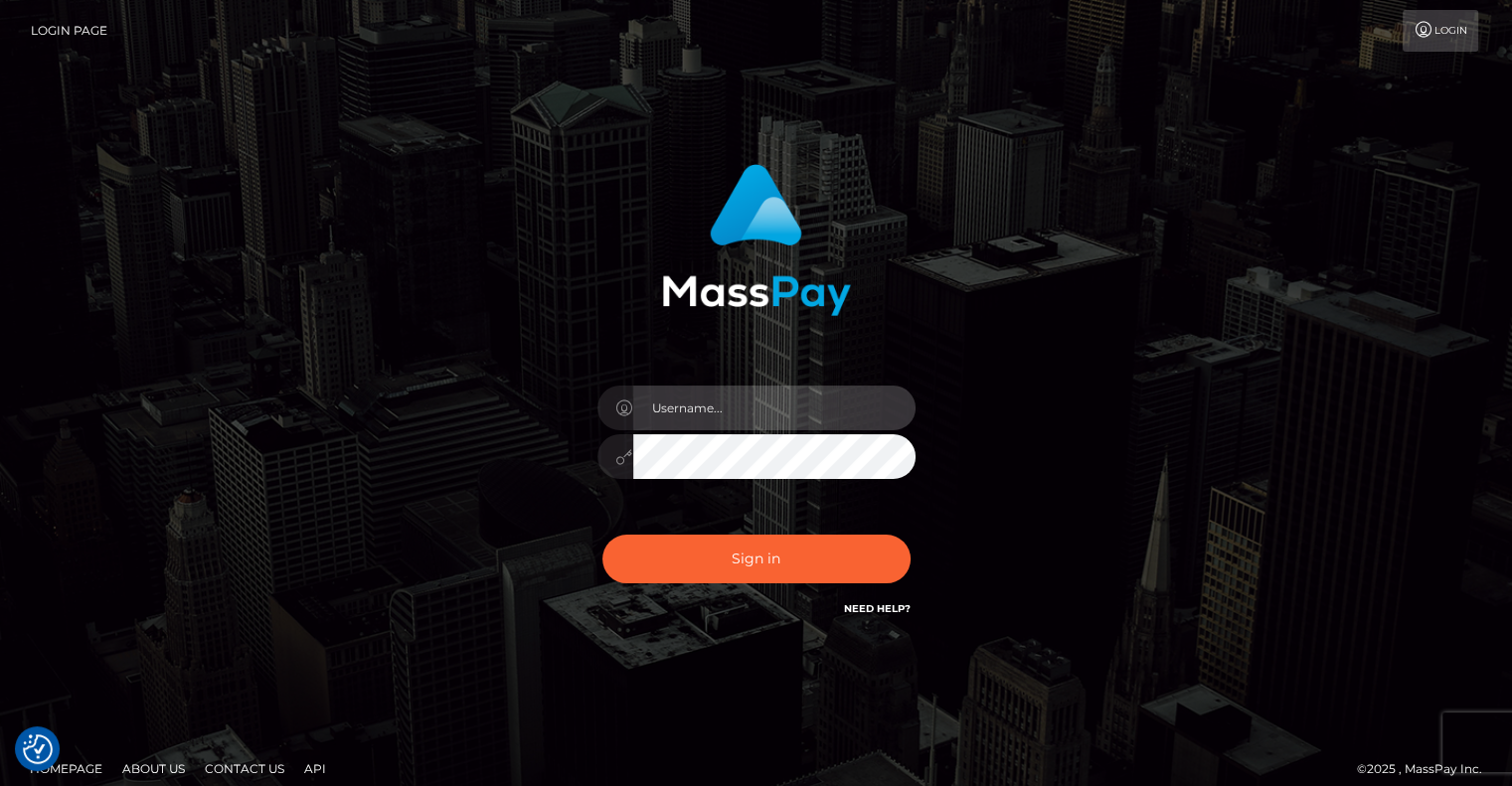 click at bounding box center (774, 407) 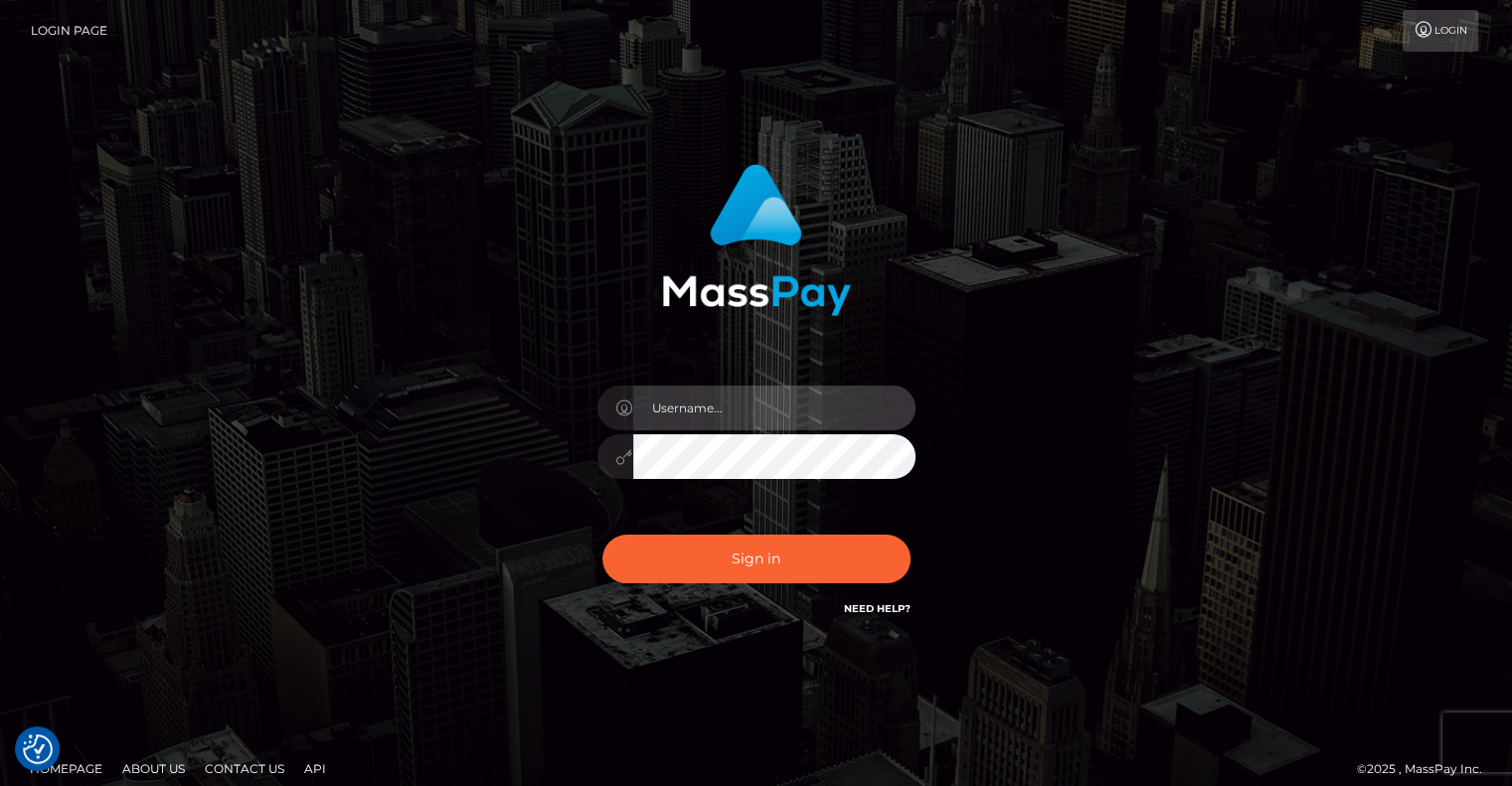 type on "kinkykatsplayroom@gmail.com" 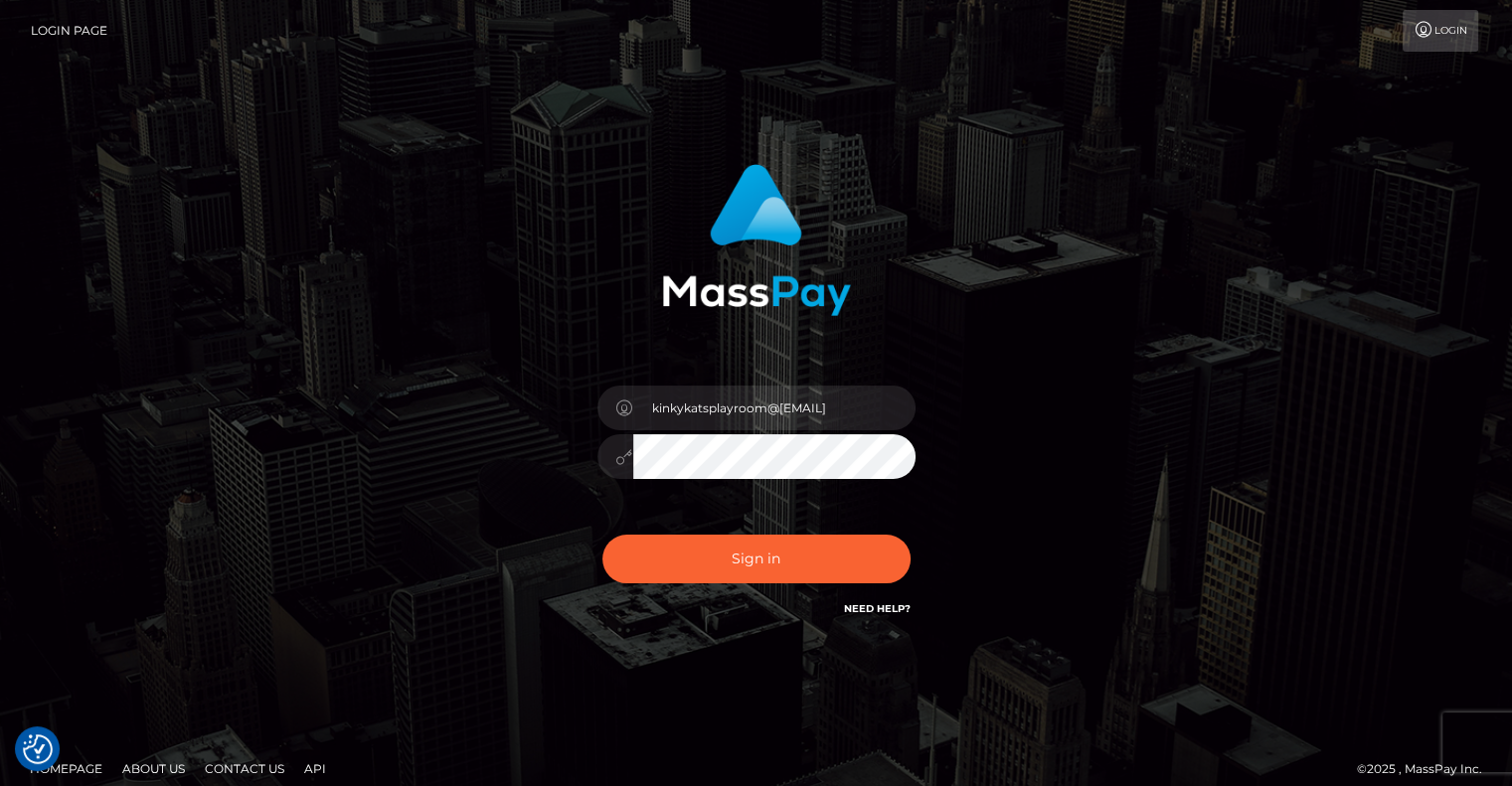 click at bounding box center (756, 453) 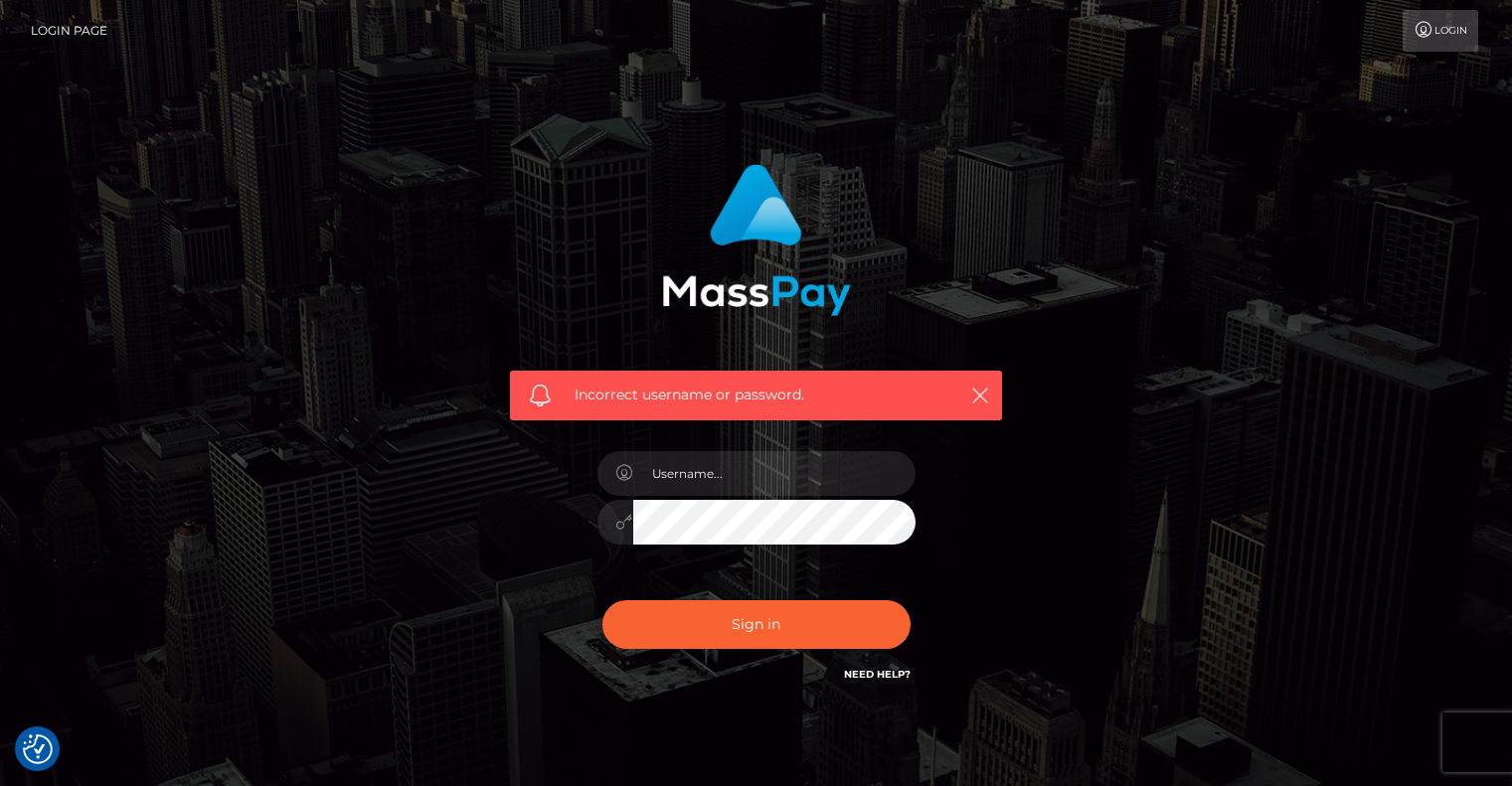 scroll, scrollTop: 0, scrollLeft: 0, axis: both 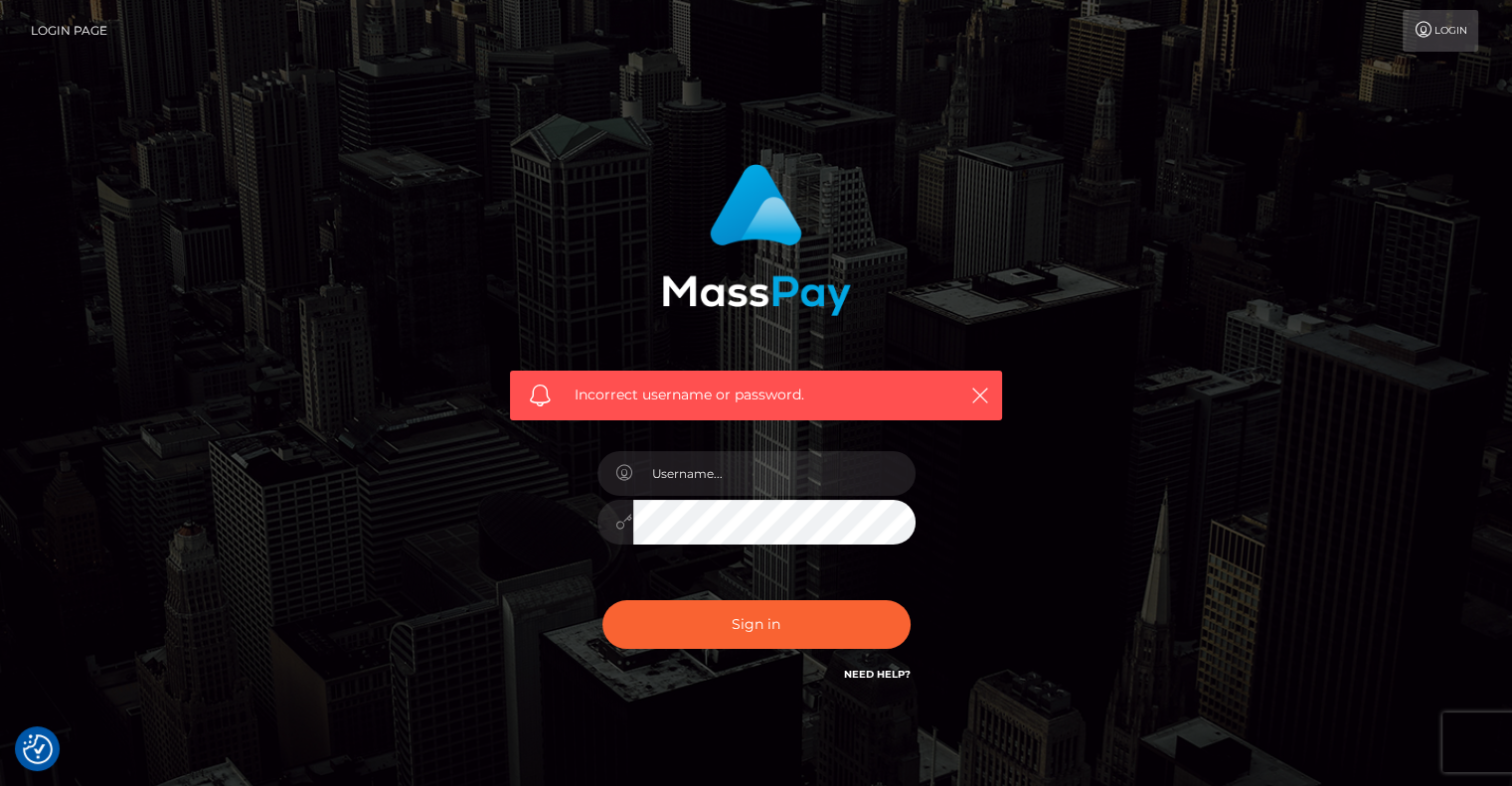 click on "Need
Help?" at bounding box center [877, 674] 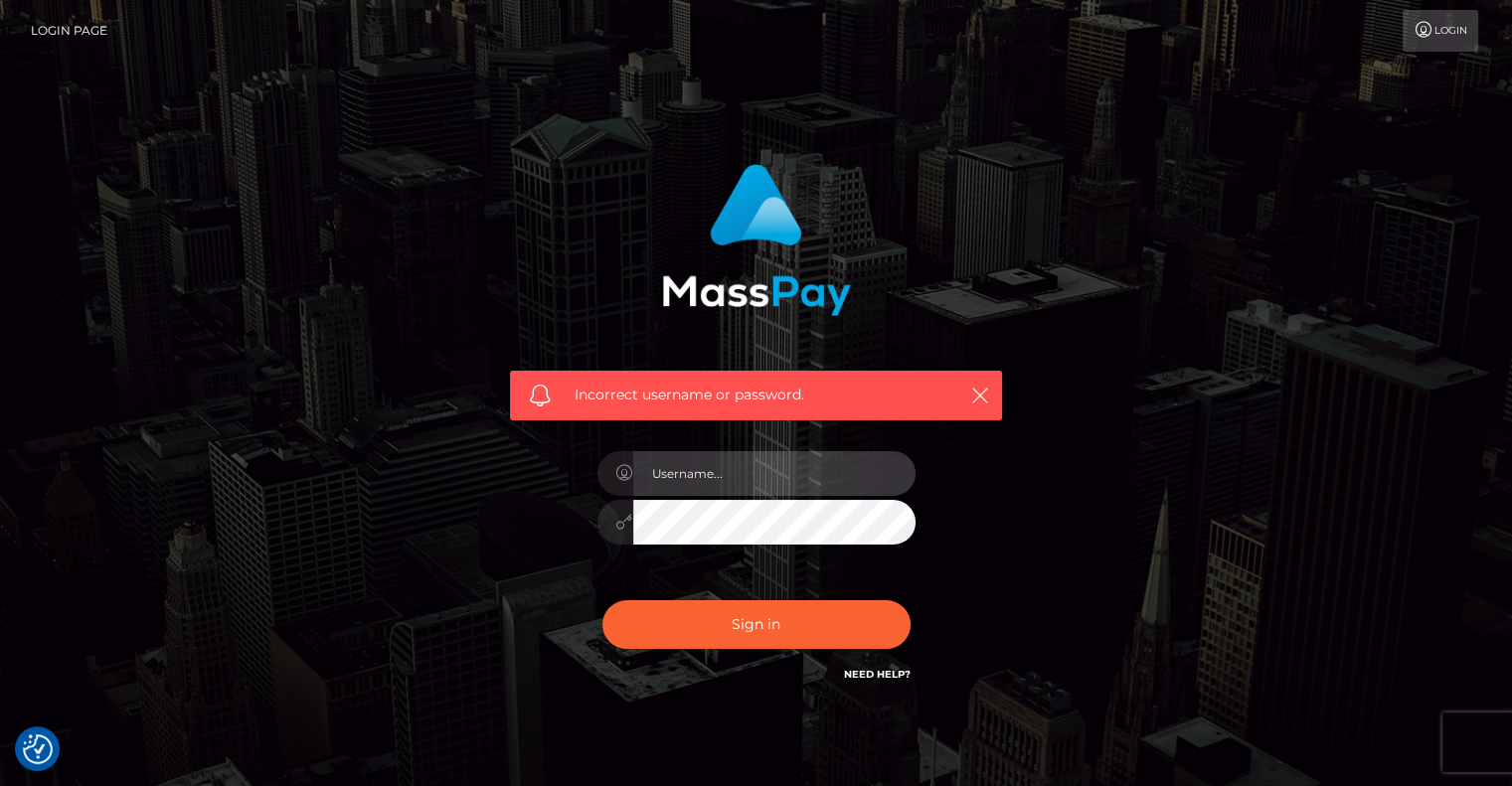 click at bounding box center [774, 473] 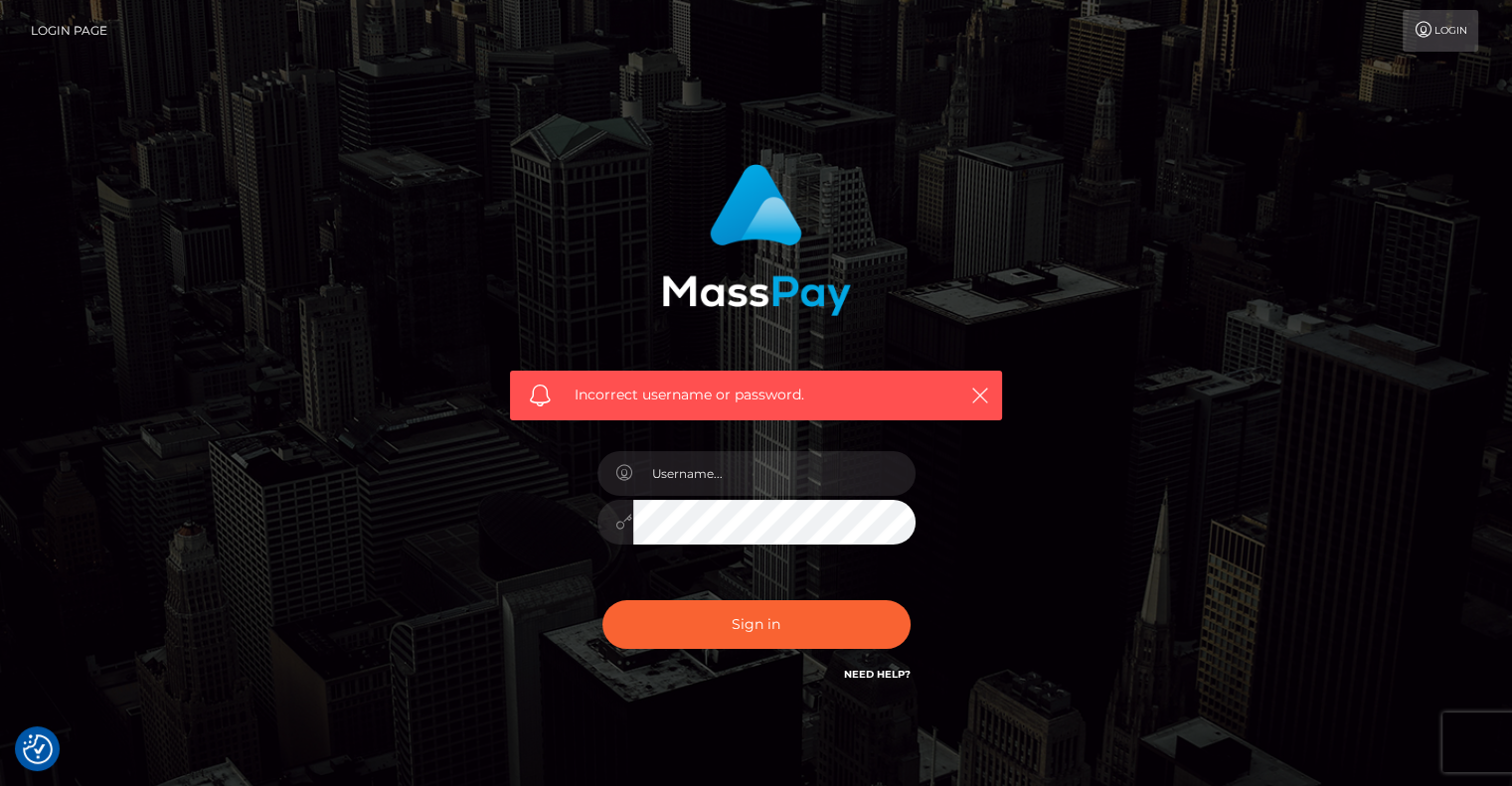click on "Incorrect username or password." at bounding box center [756, 434] 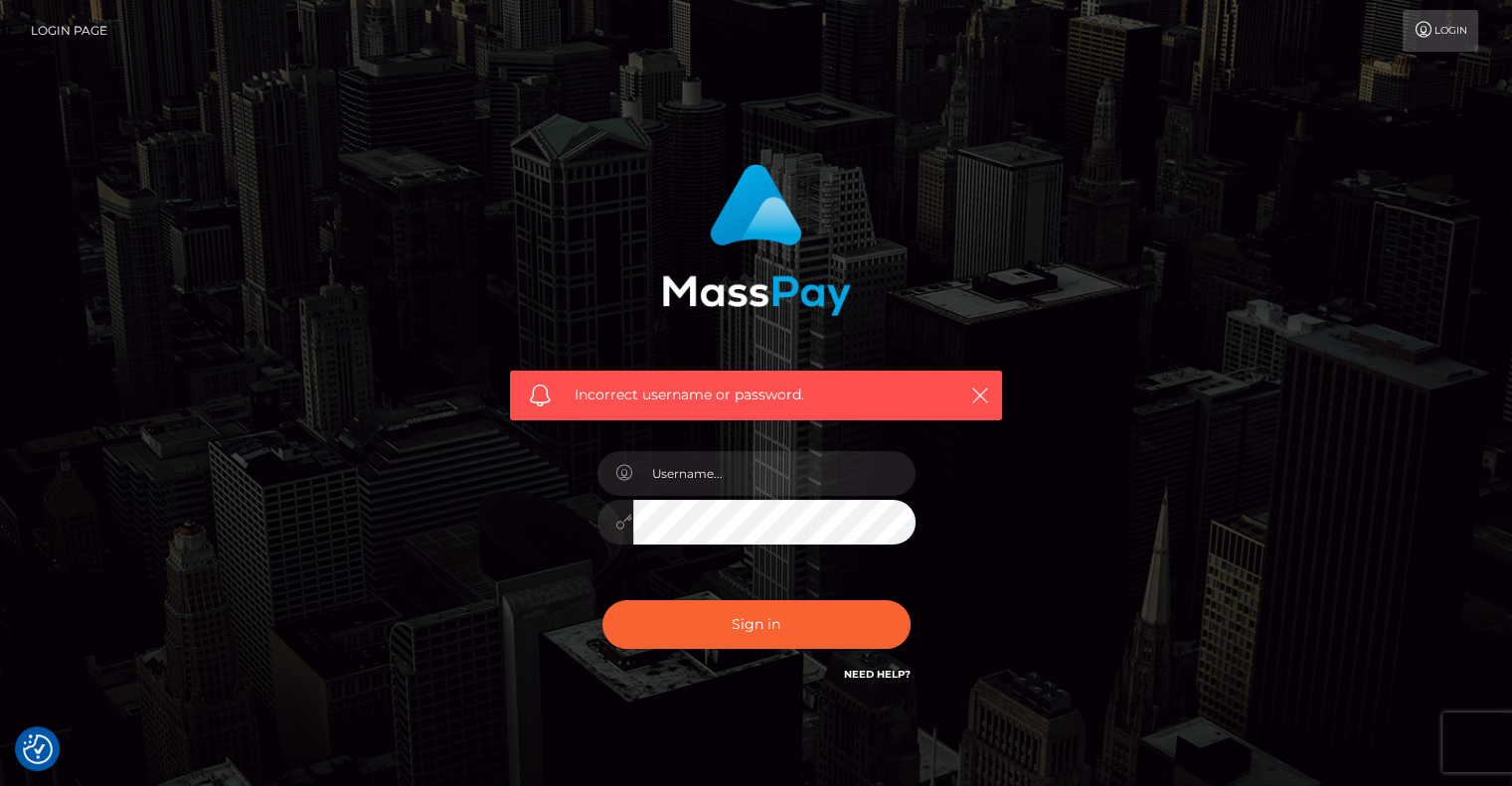 click at bounding box center (1424, 30) 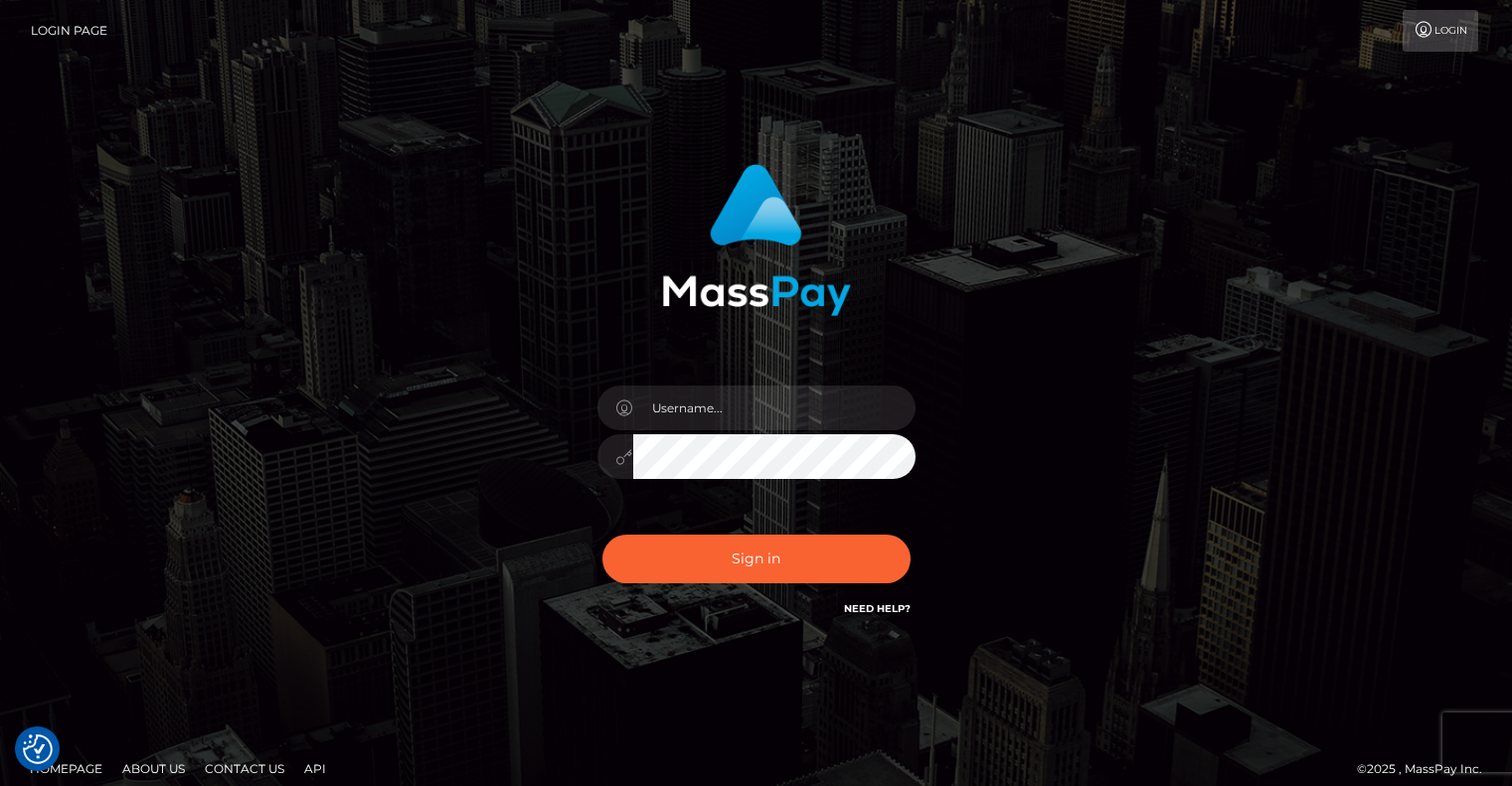 scroll, scrollTop: 0, scrollLeft: 0, axis: both 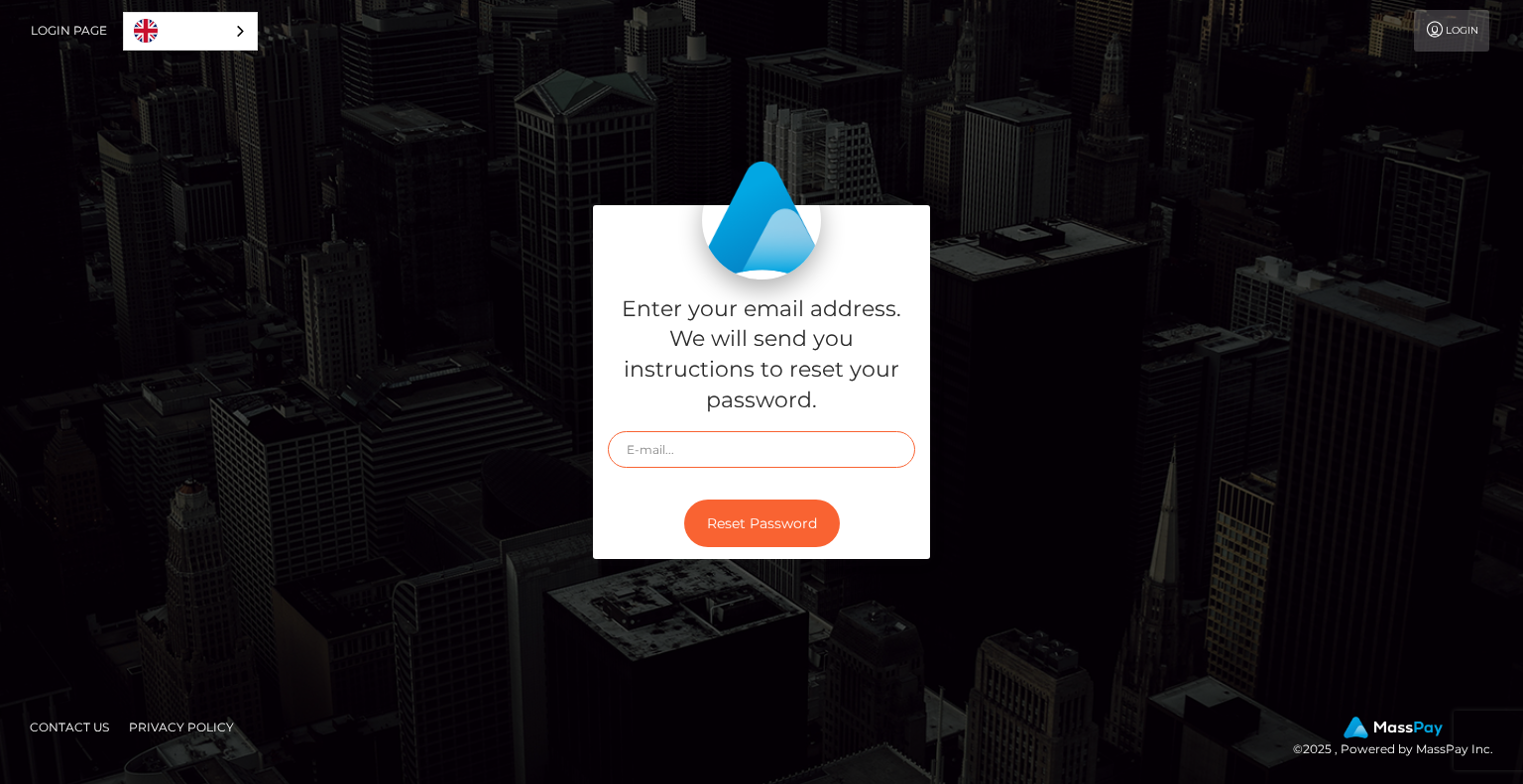 click at bounding box center [762, 449] 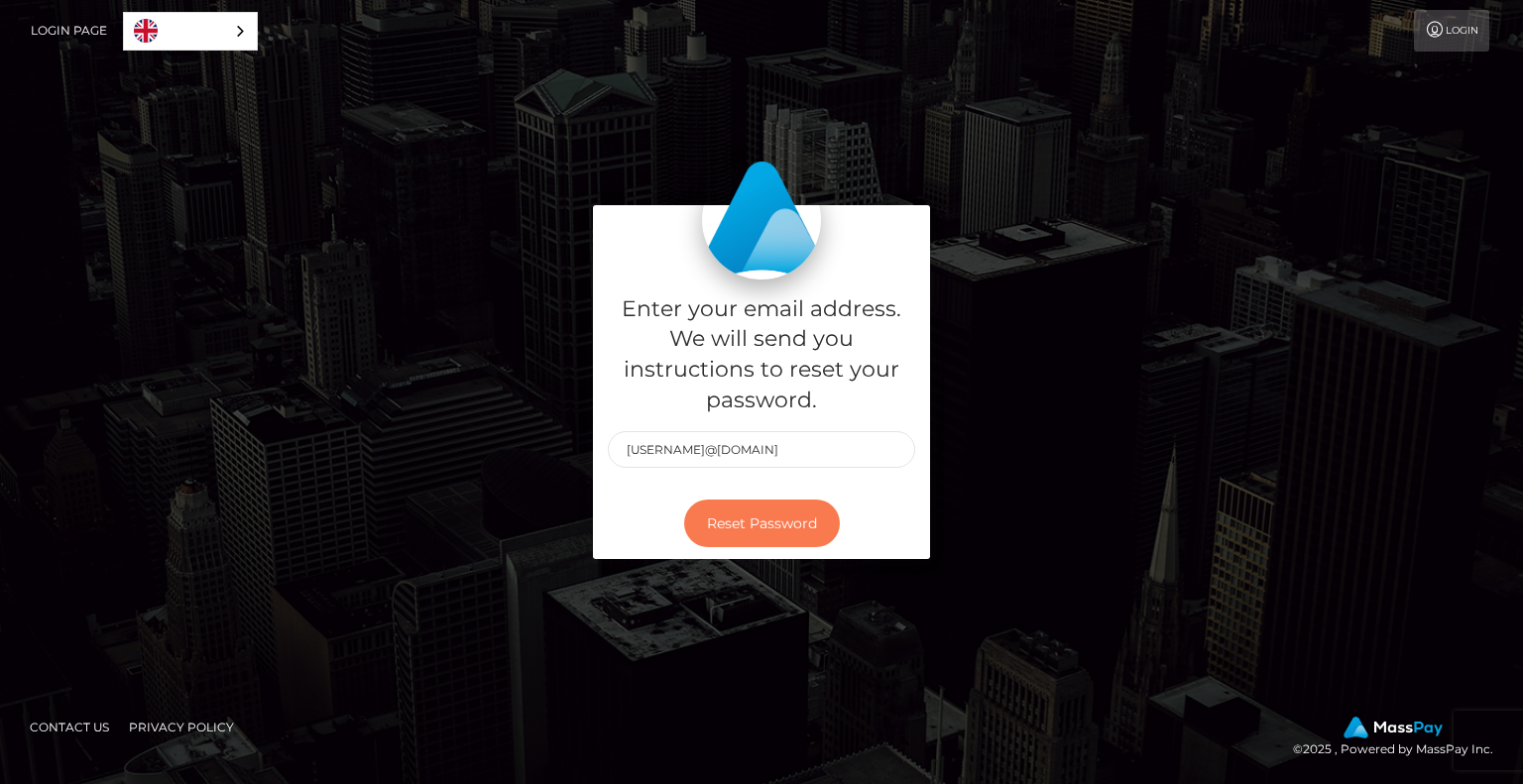 click on "Reset Password" at bounding box center (762, 523) 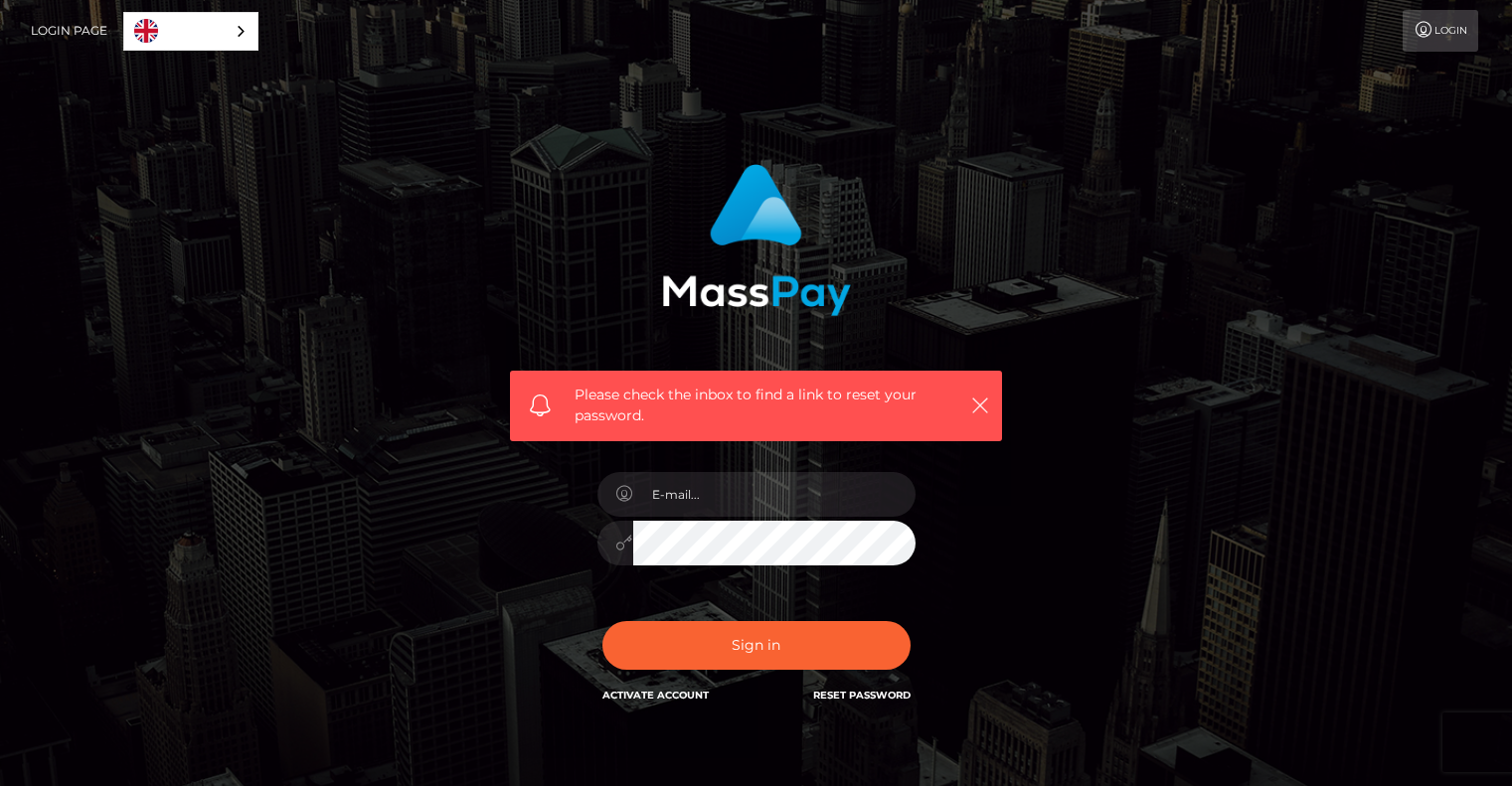 scroll, scrollTop: 0, scrollLeft: 0, axis: both 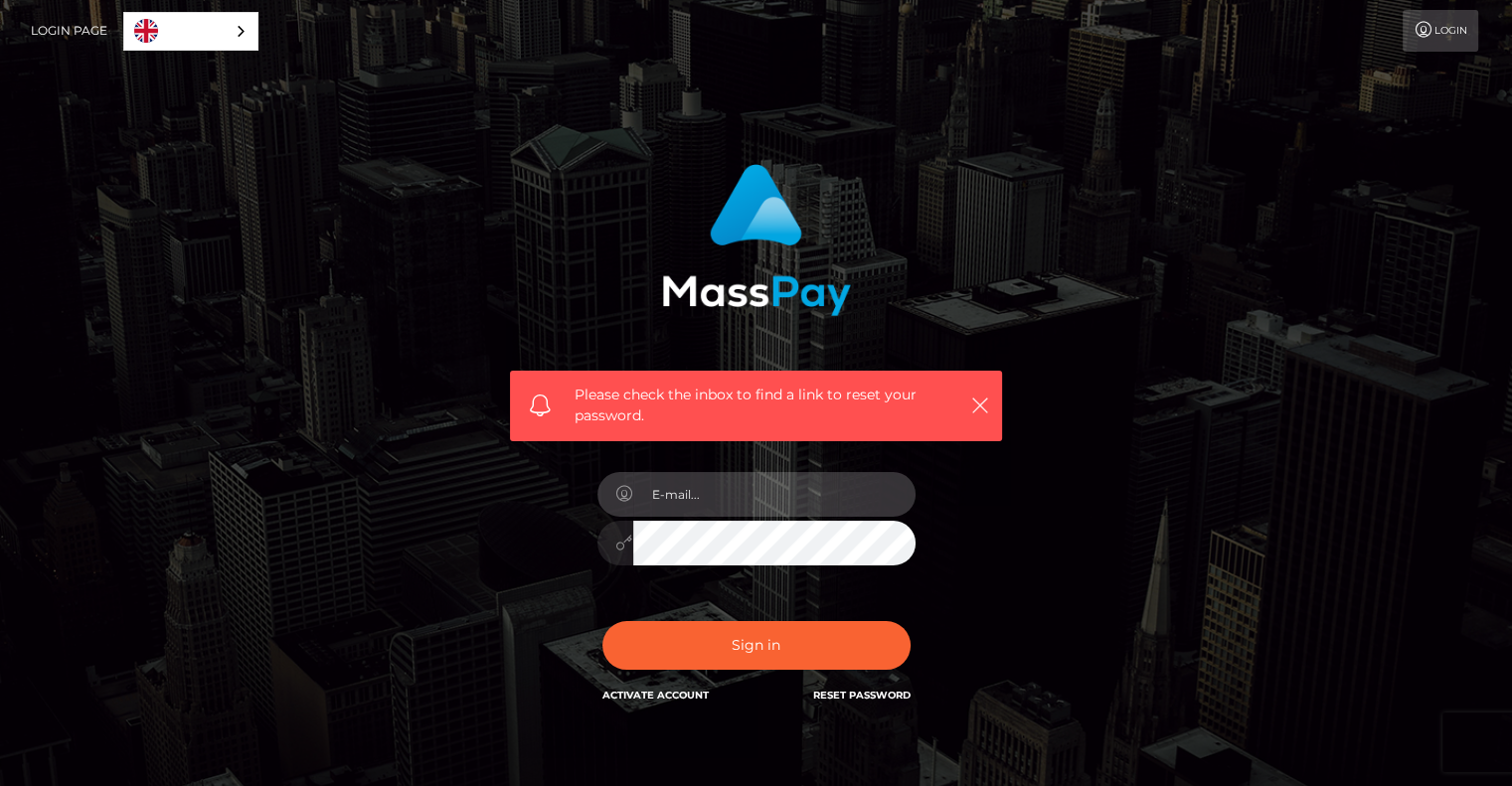 click at bounding box center (774, 494) 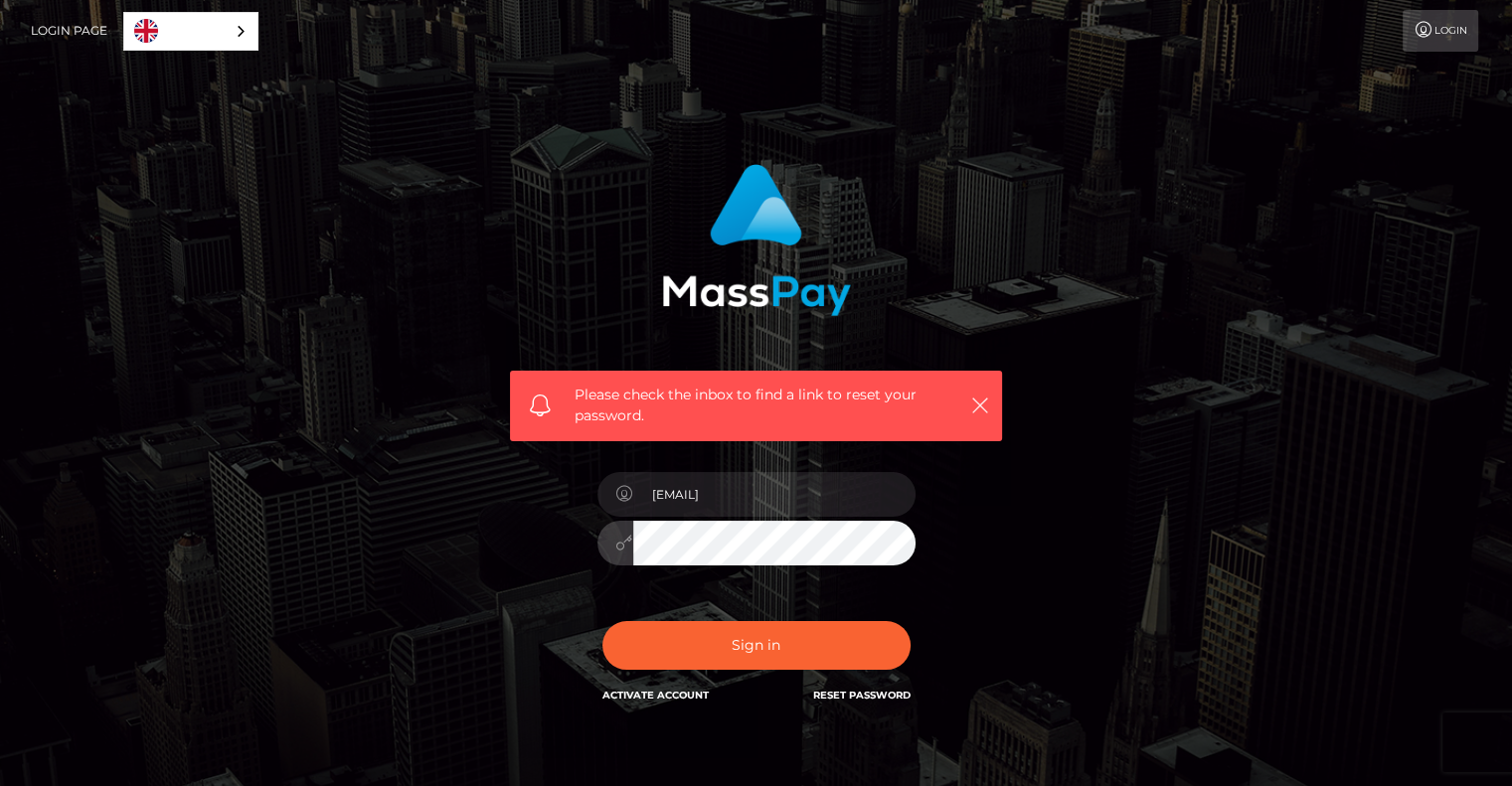 click on "Please check the inbox to find a link to reset your password.
In order to protect your account, we're utilizing the help of a captcha service. Your adblocker could be preventing the captcha from performing properly. Please disable the adblocker prior to logging in.
[EMAIL]" at bounding box center (756, 435) 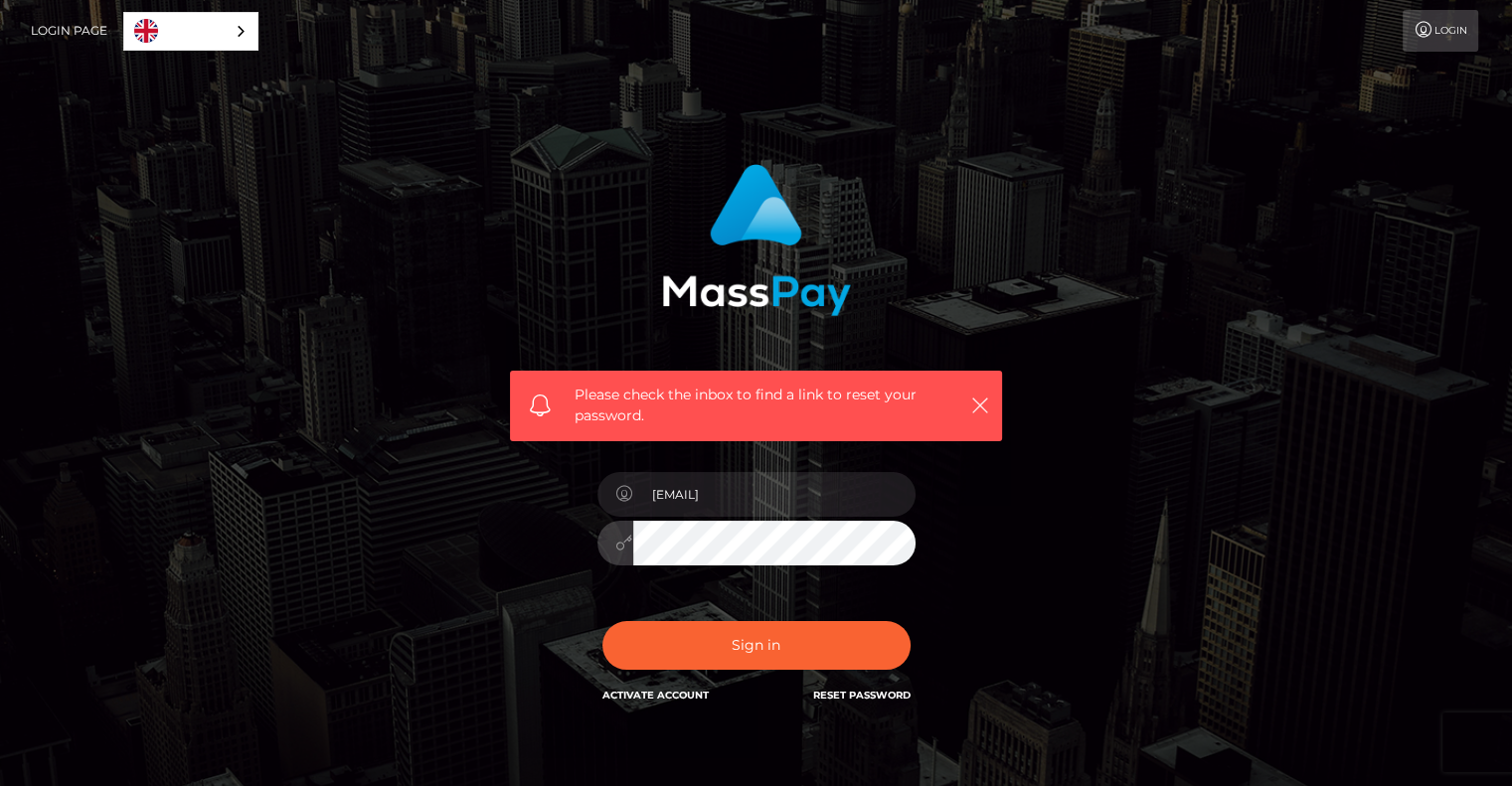 click on "Sign in" at bounding box center (756, 645) 